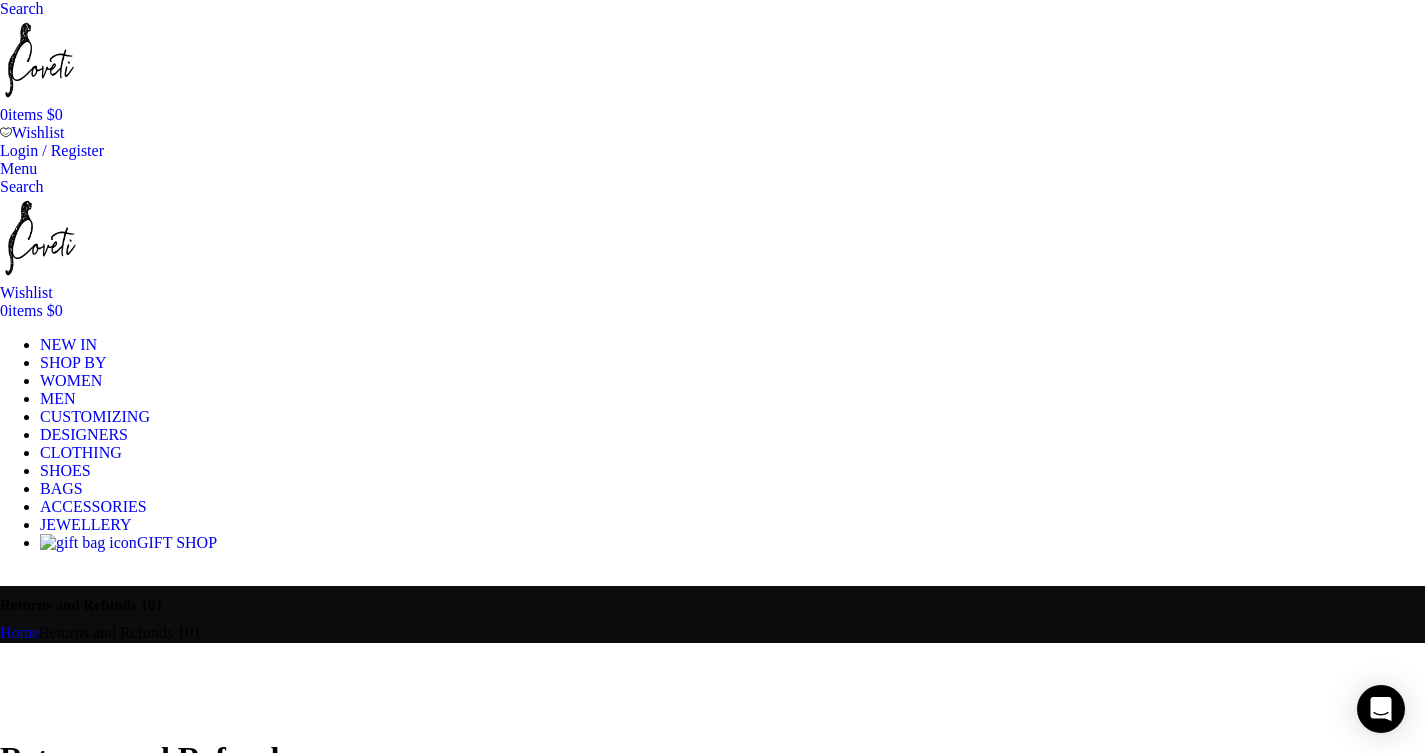 scroll, scrollTop: 0, scrollLeft: 0, axis: both 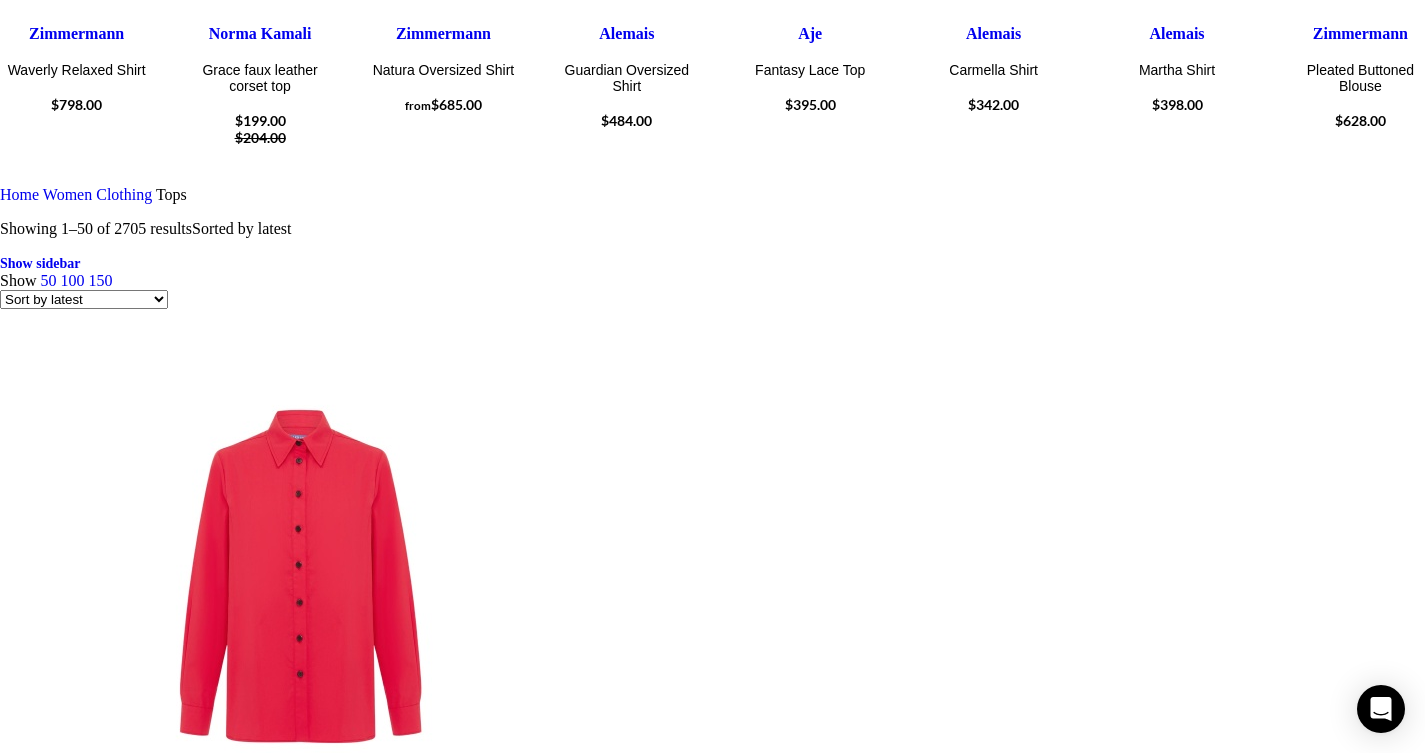 click on "DESIGNERS" at bounding box center (84, -3888) 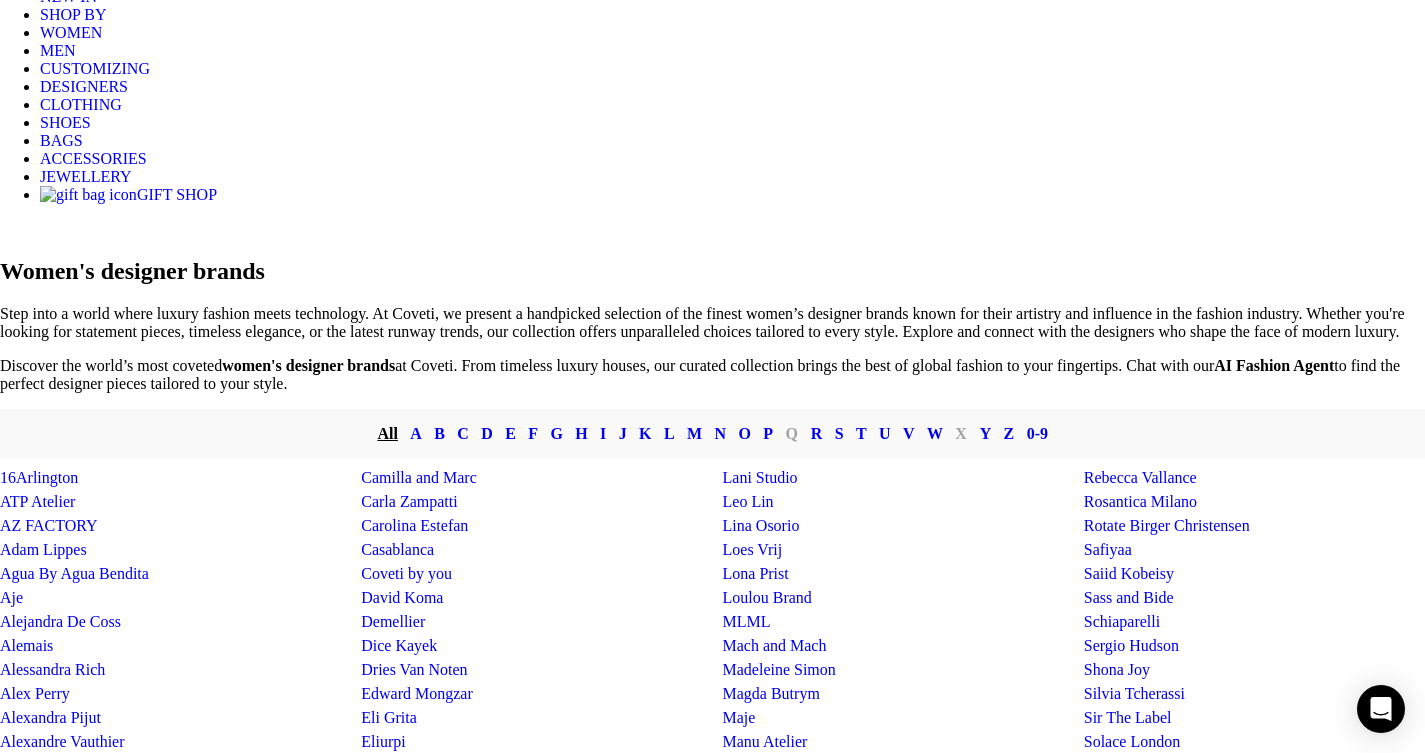 scroll, scrollTop: 677, scrollLeft: 0, axis: vertical 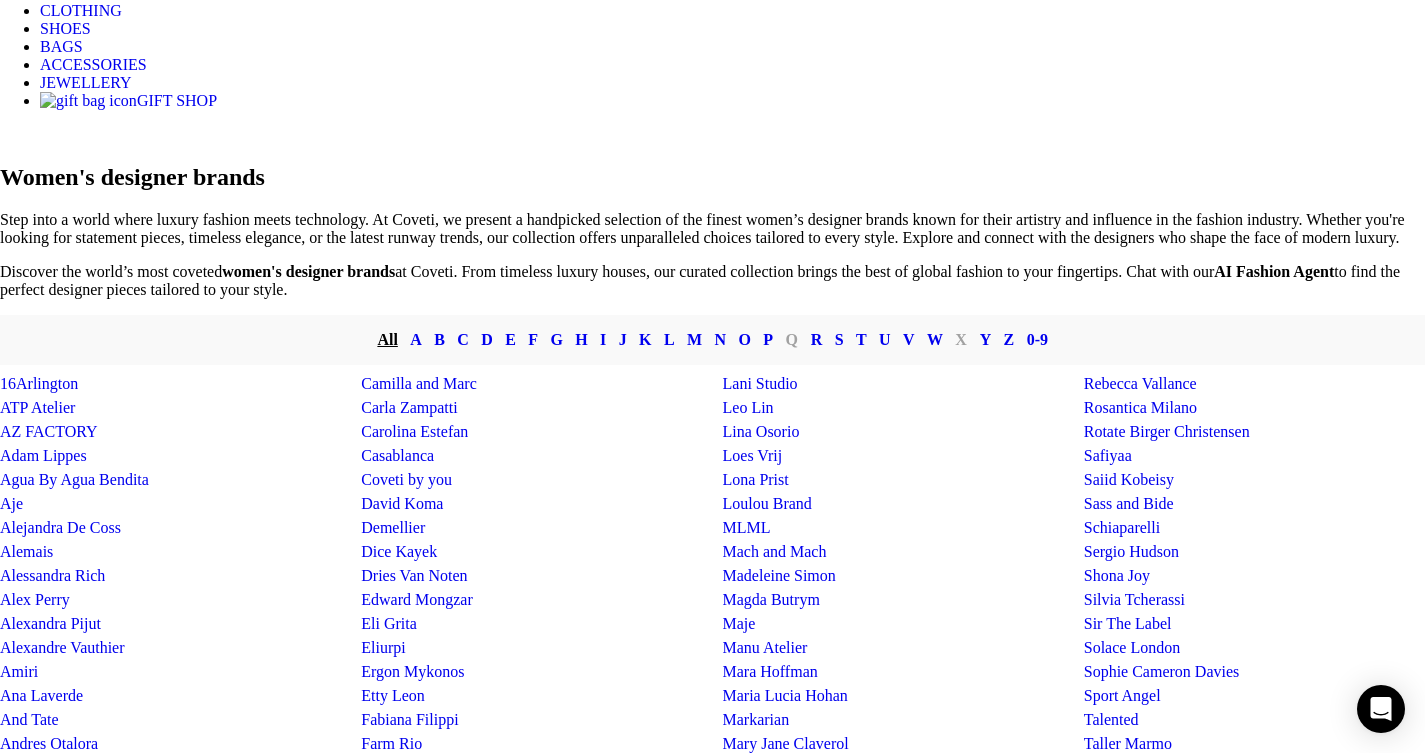 click on "Schiaparelli" at bounding box center [1122, 527] 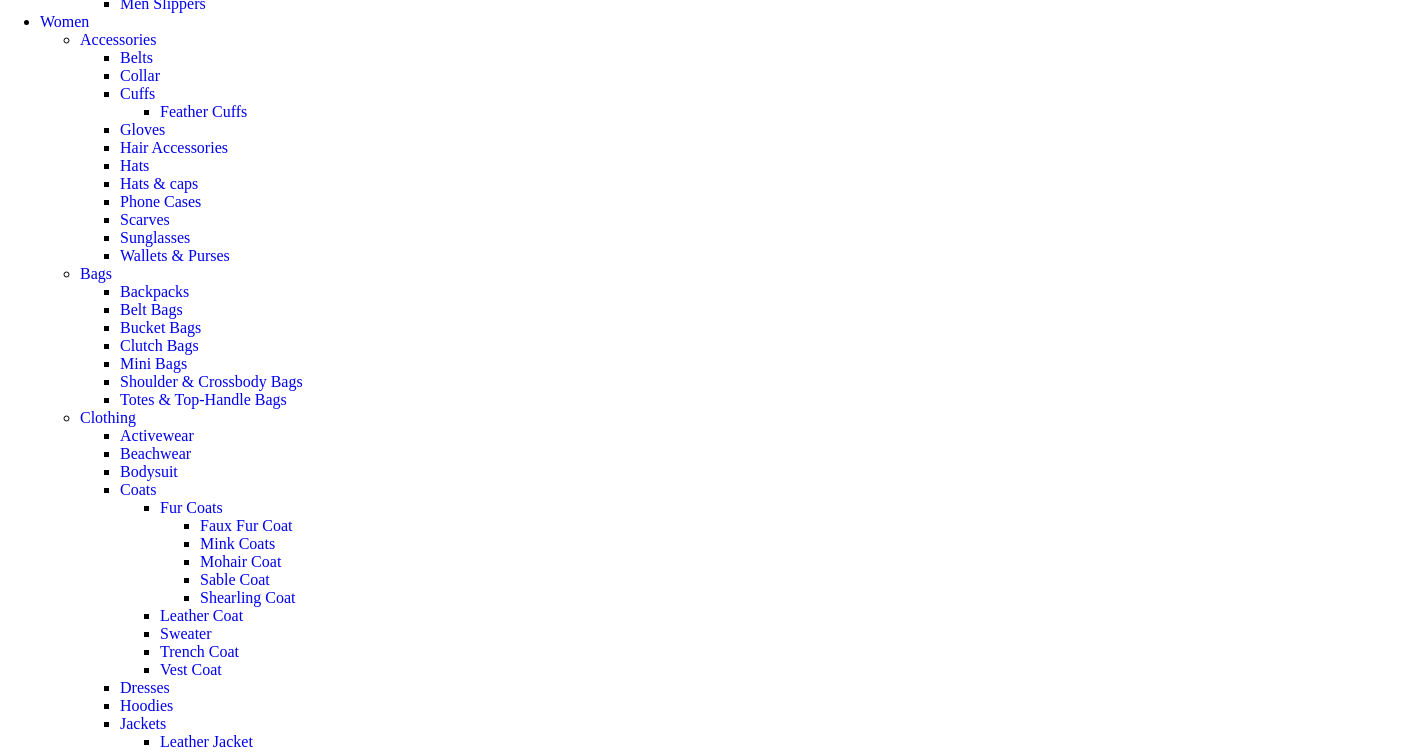 scroll, scrollTop: 1661, scrollLeft: 0, axis: vertical 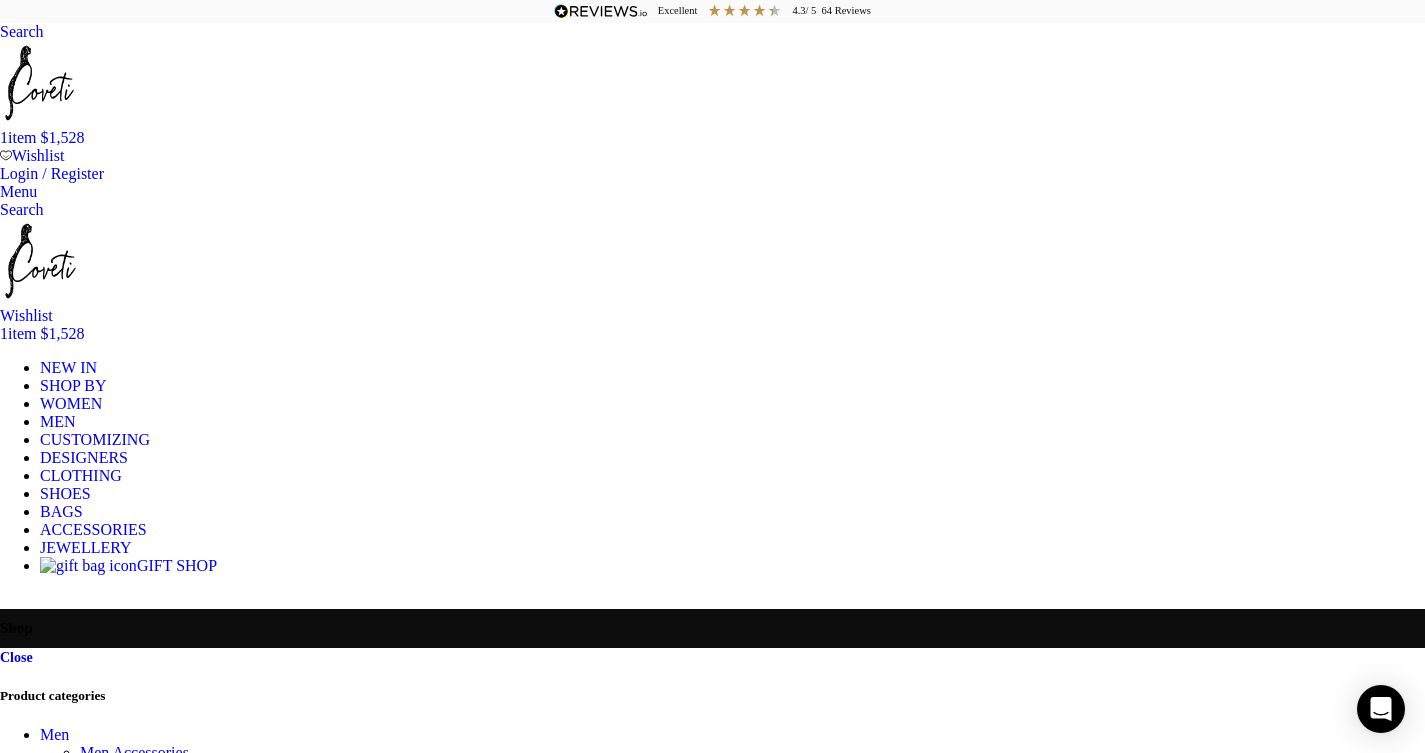 click at bounding box center (1413, 3190) 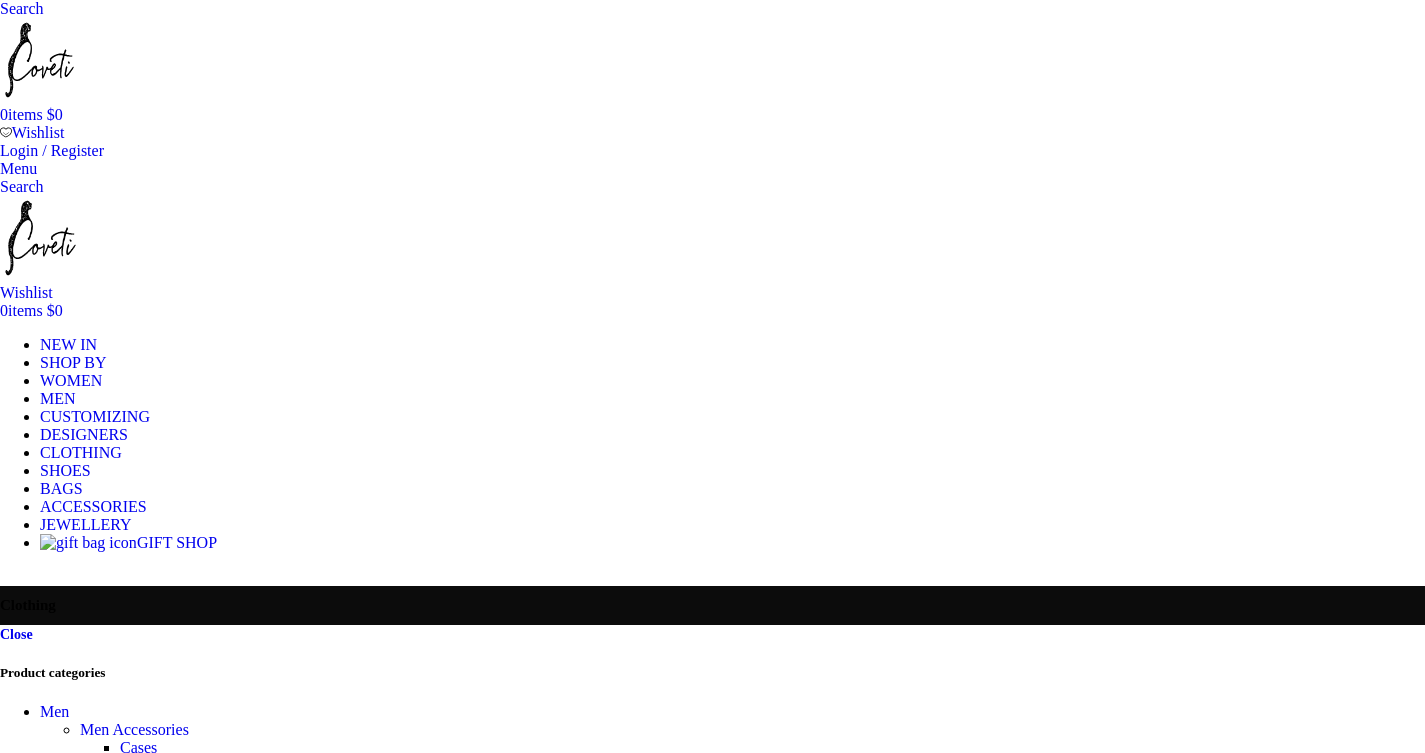 scroll, scrollTop: 0, scrollLeft: 0, axis: both 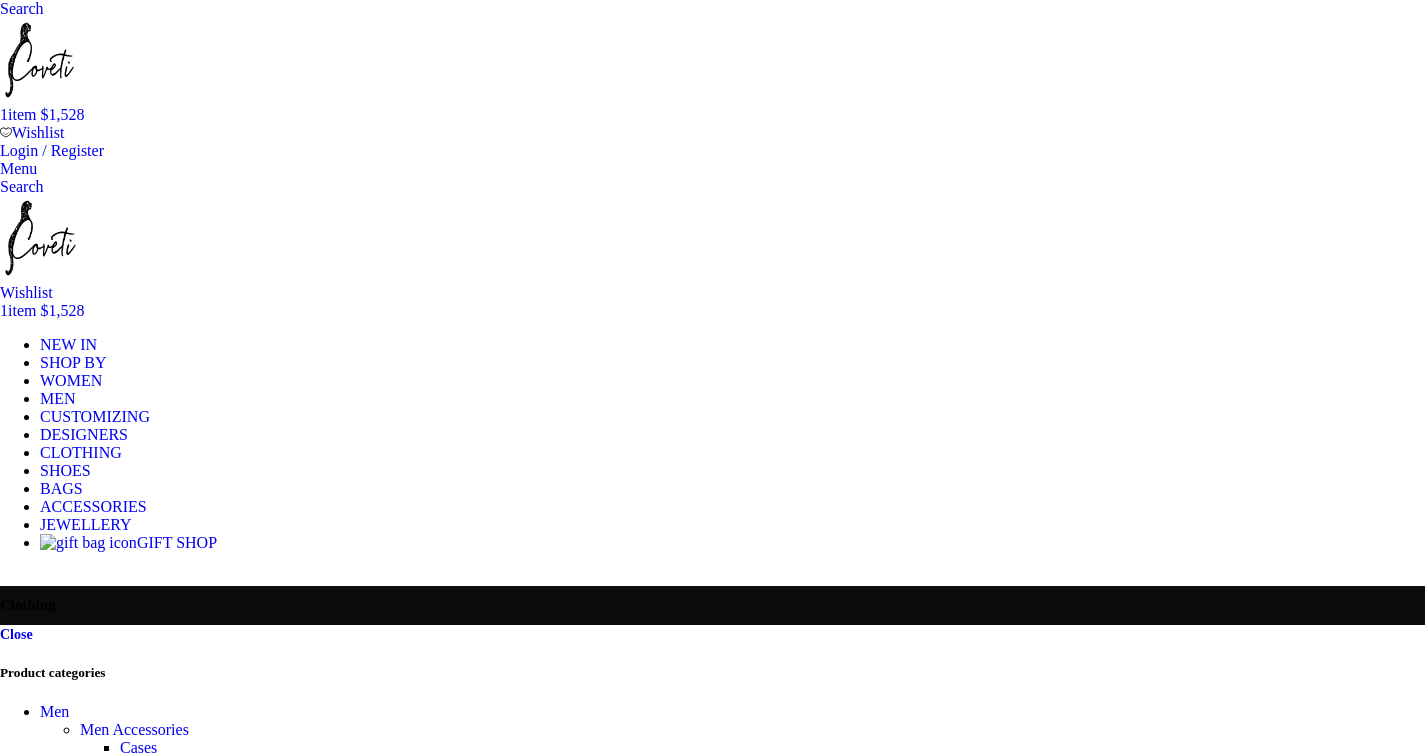 click at bounding box center (1413, 3167) 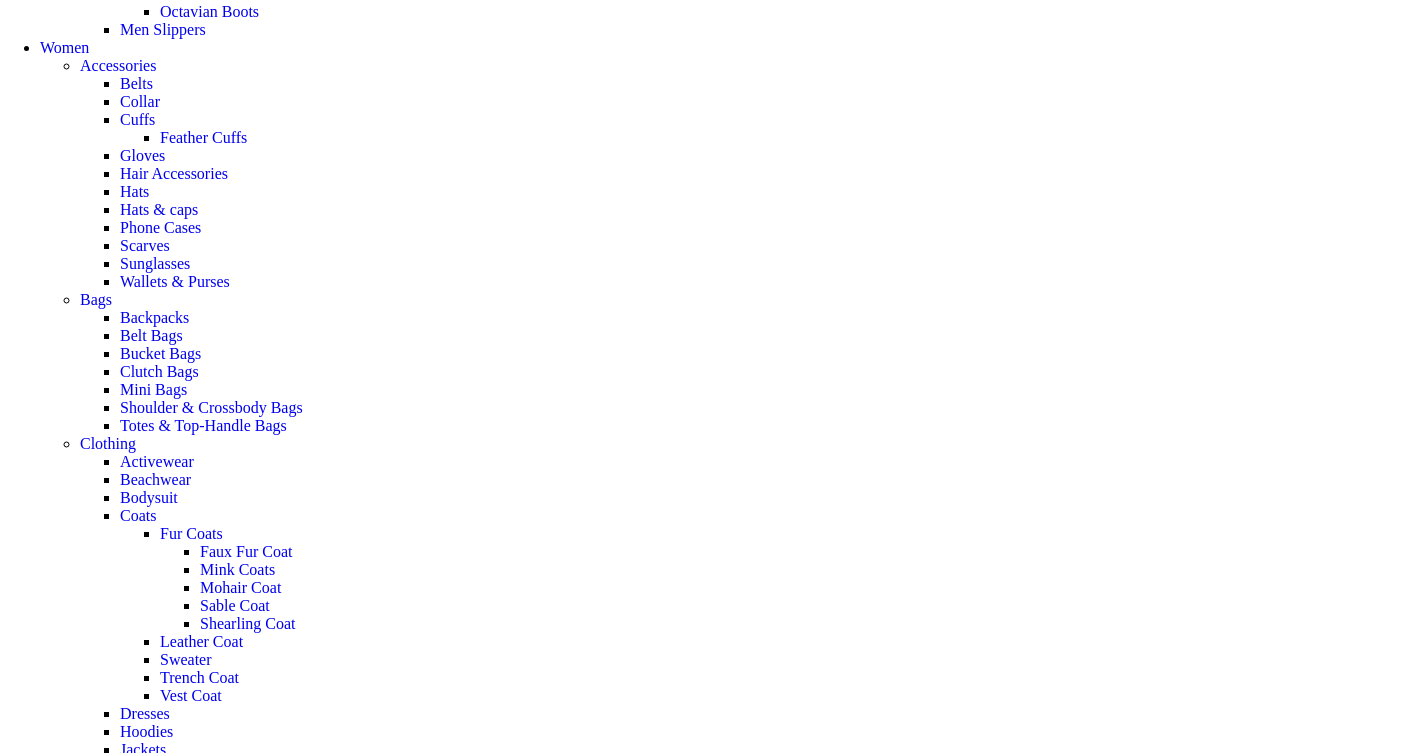 scroll, scrollTop: 0, scrollLeft: 0, axis: both 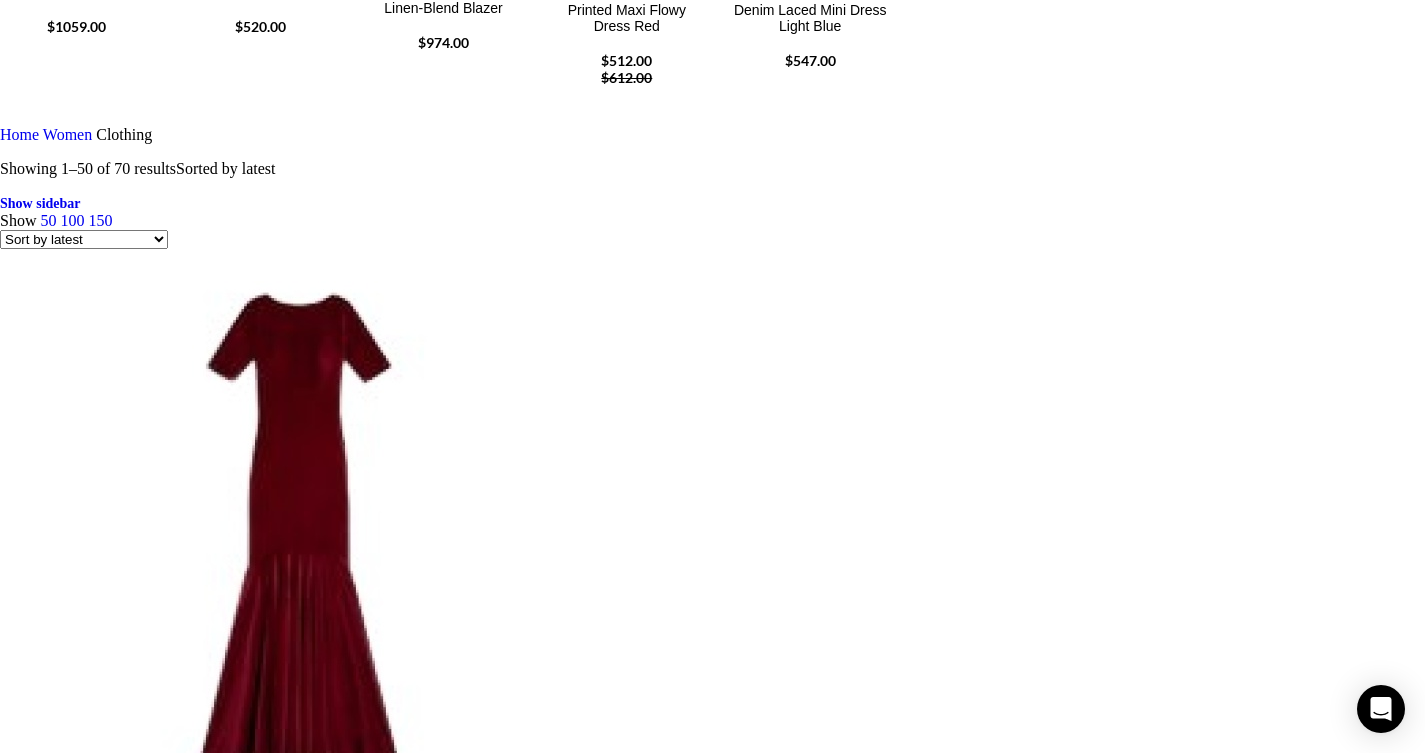 click on "All bags" at bounding box center (-793, -3596) 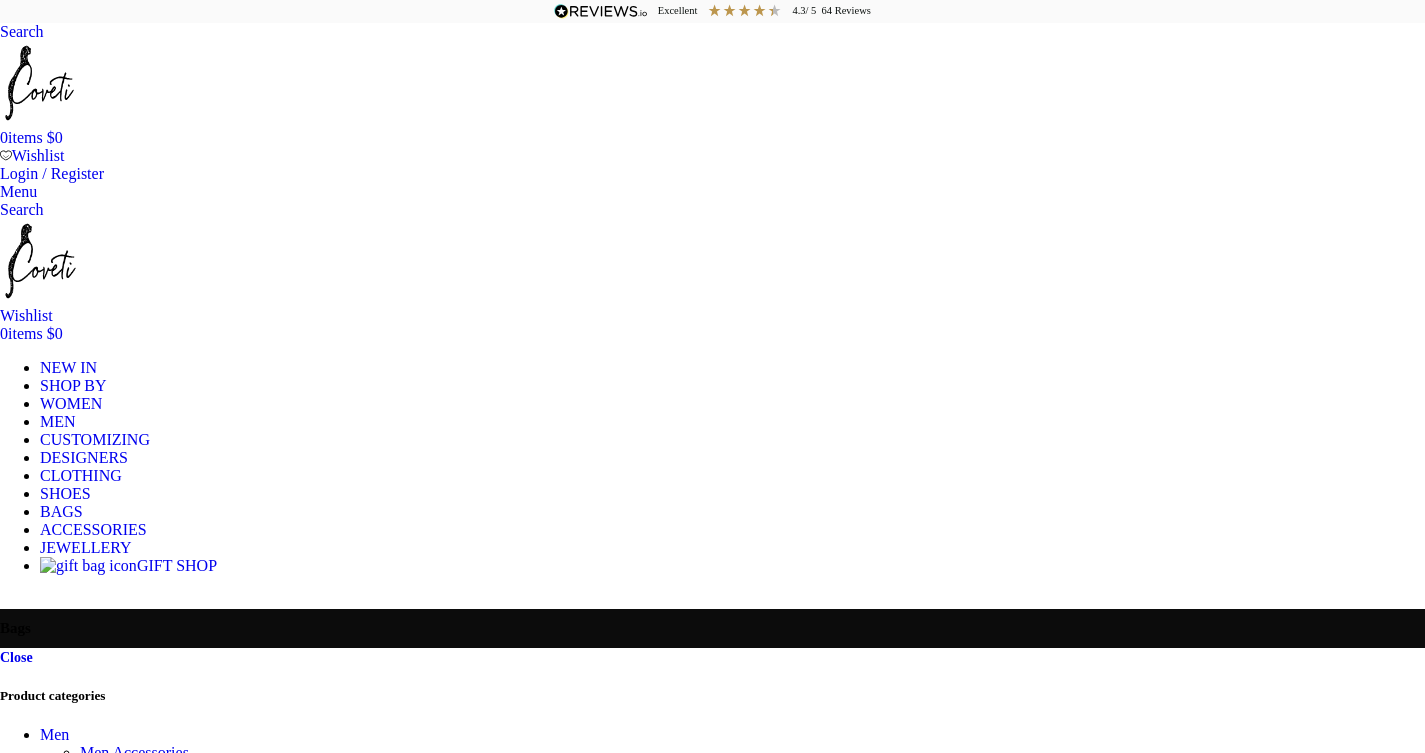 scroll, scrollTop: 681, scrollLeft: 0, axis: vertical 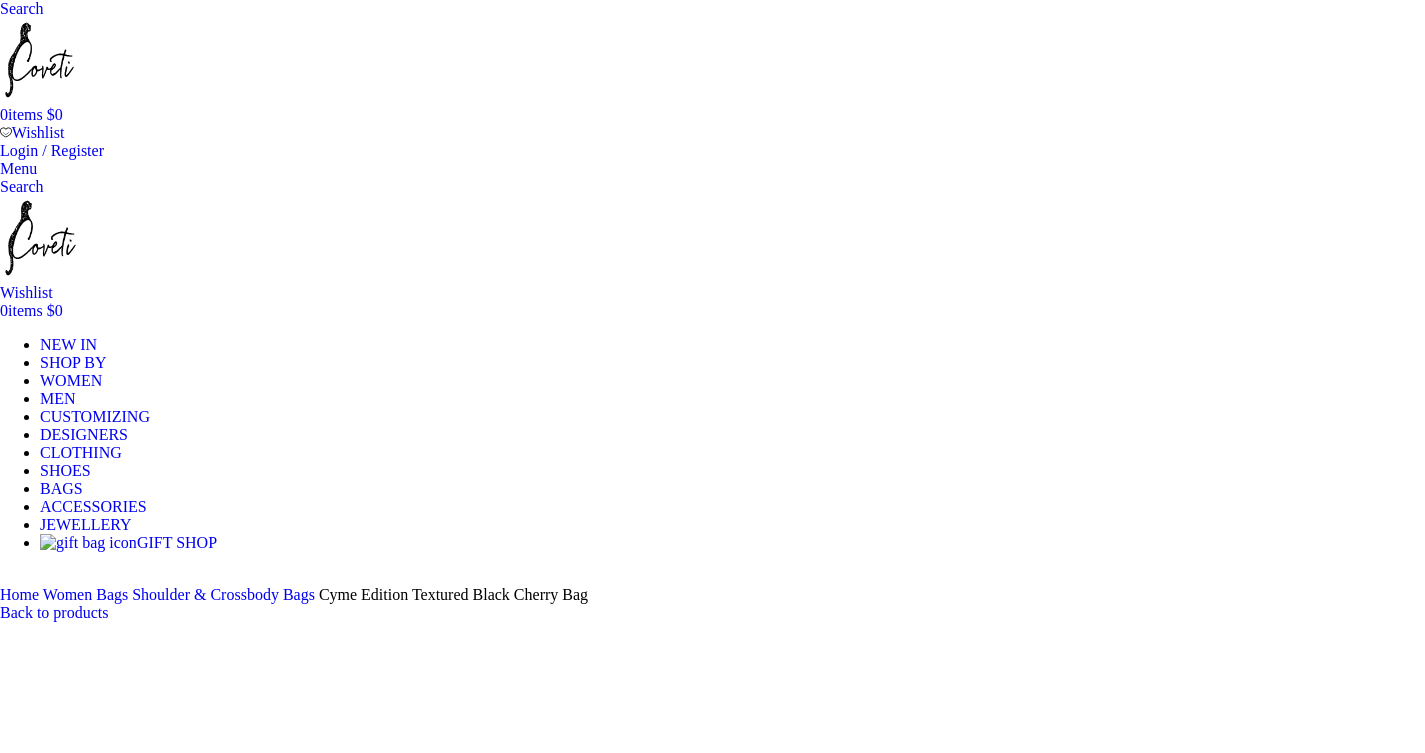 click at bounding box center (310, 9003) 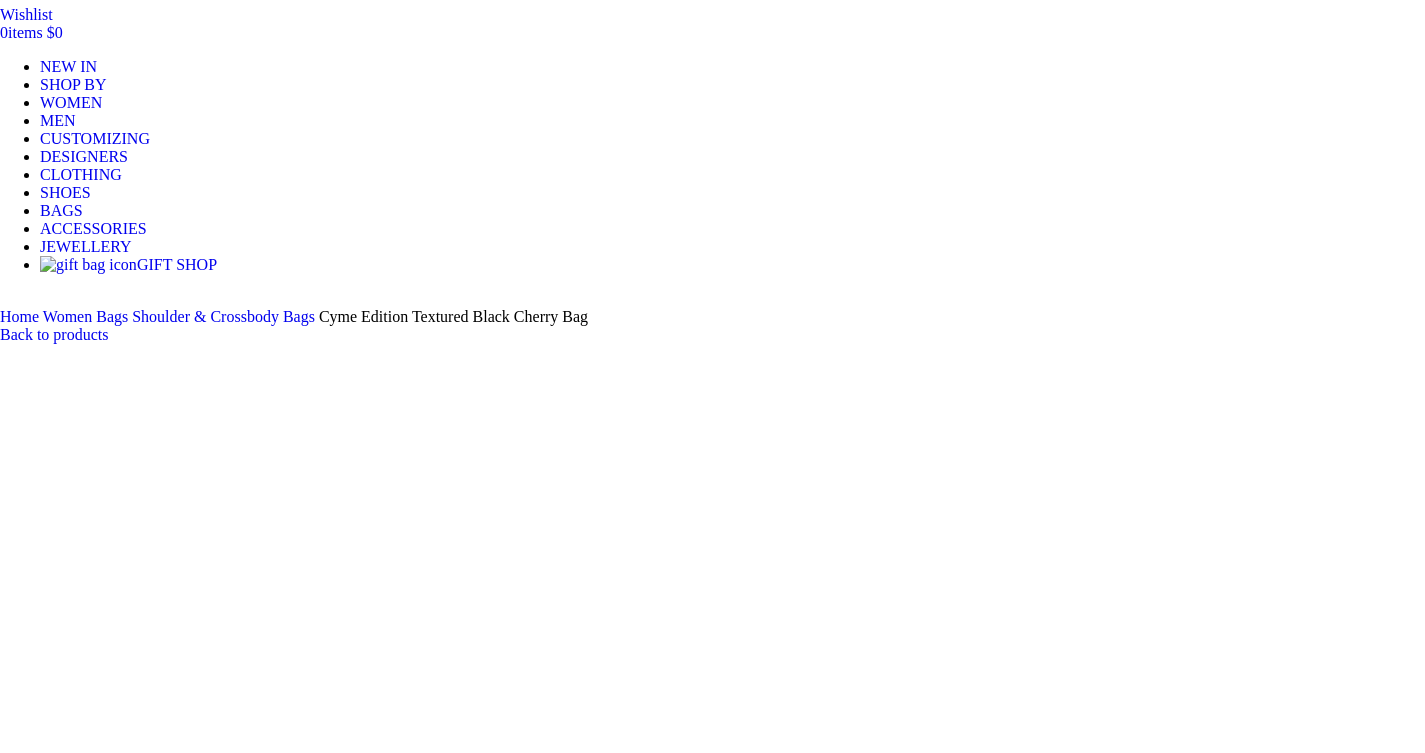 scroll, scrollTop: 278, scrollLeft: 0, axis: vertical 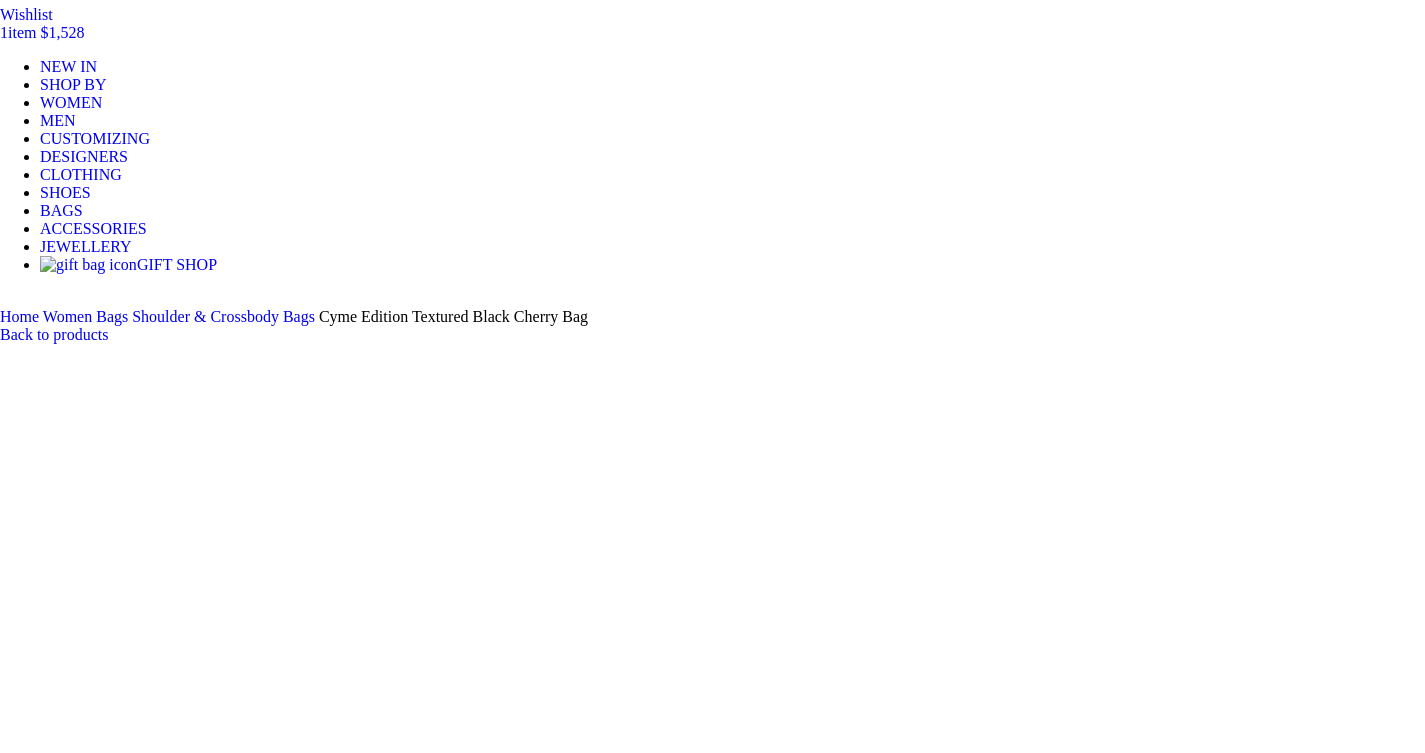 click at bounding box center [310, 9329] 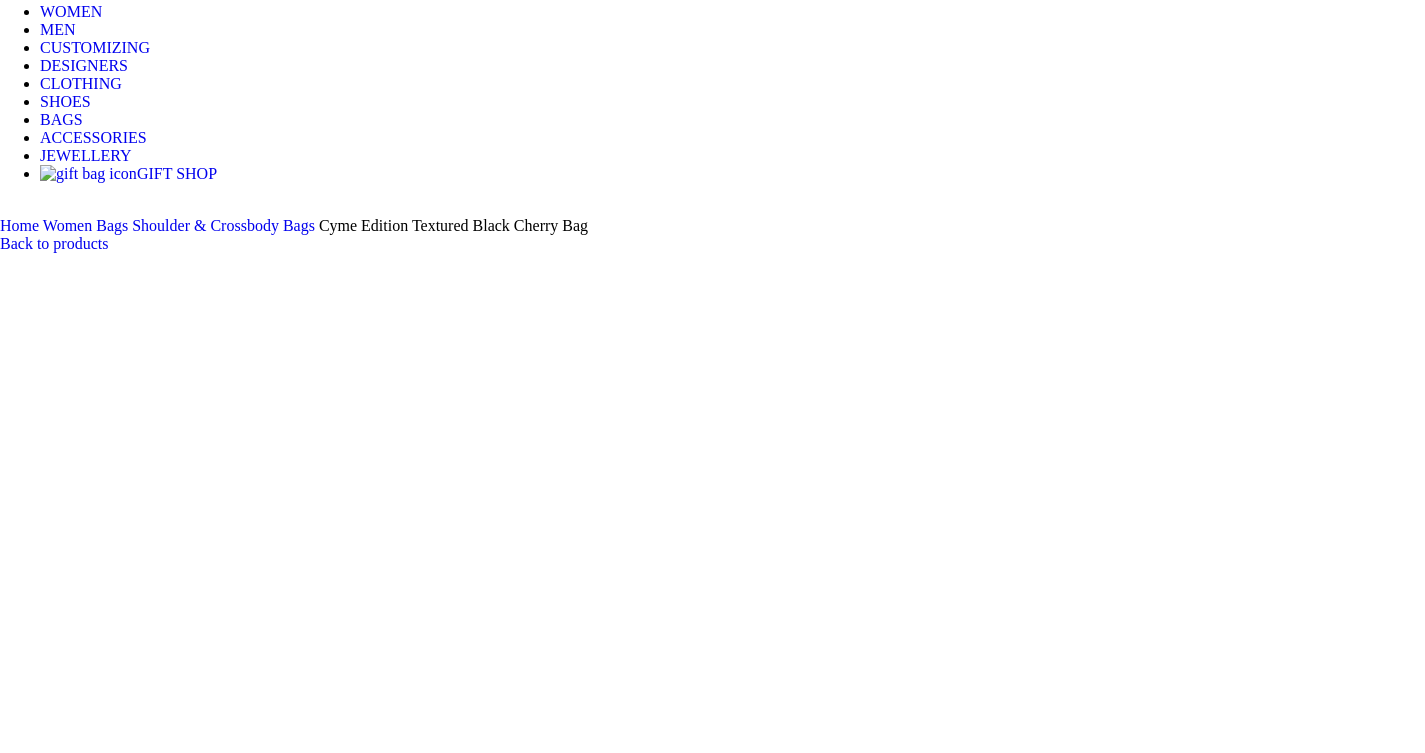 scroll, scrollTop: 374, scrollLeft: 0, axis: vertical 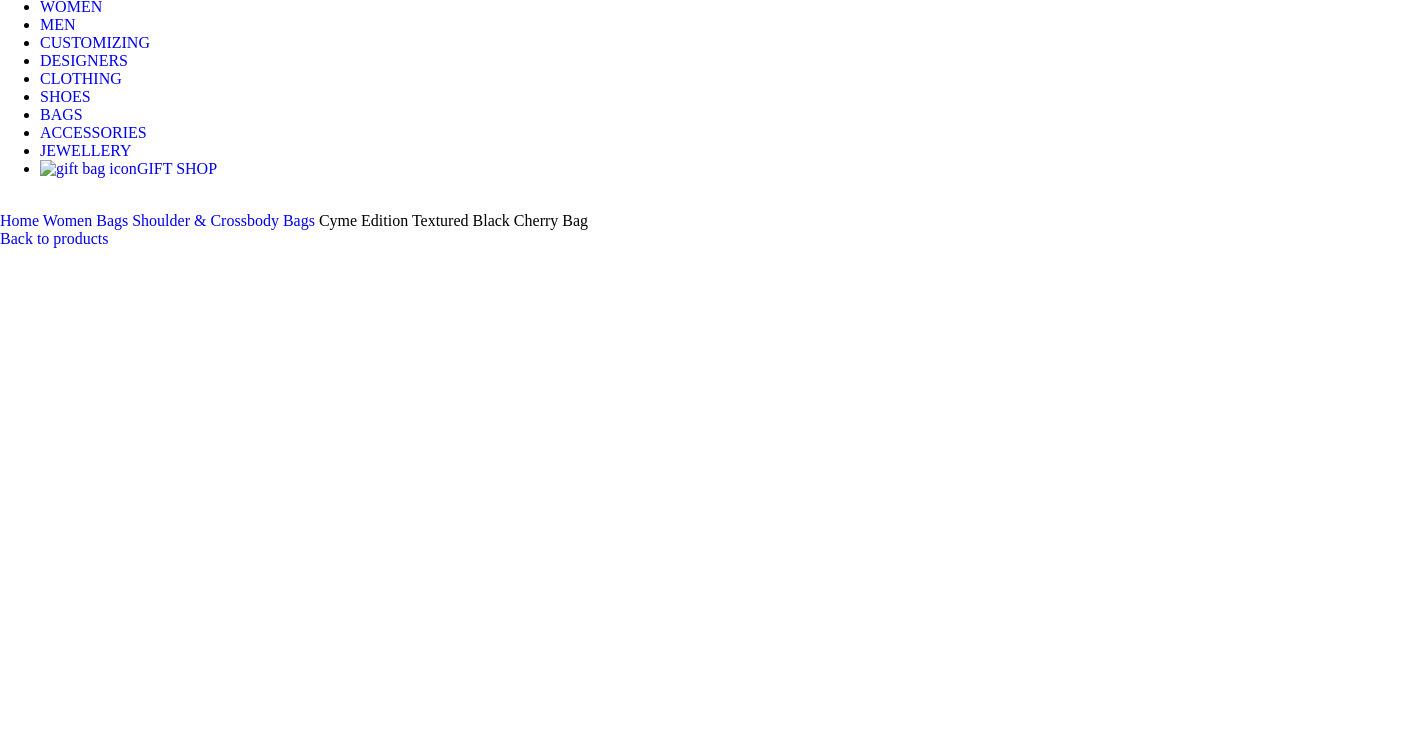 click at bounding box center (310, 9837) 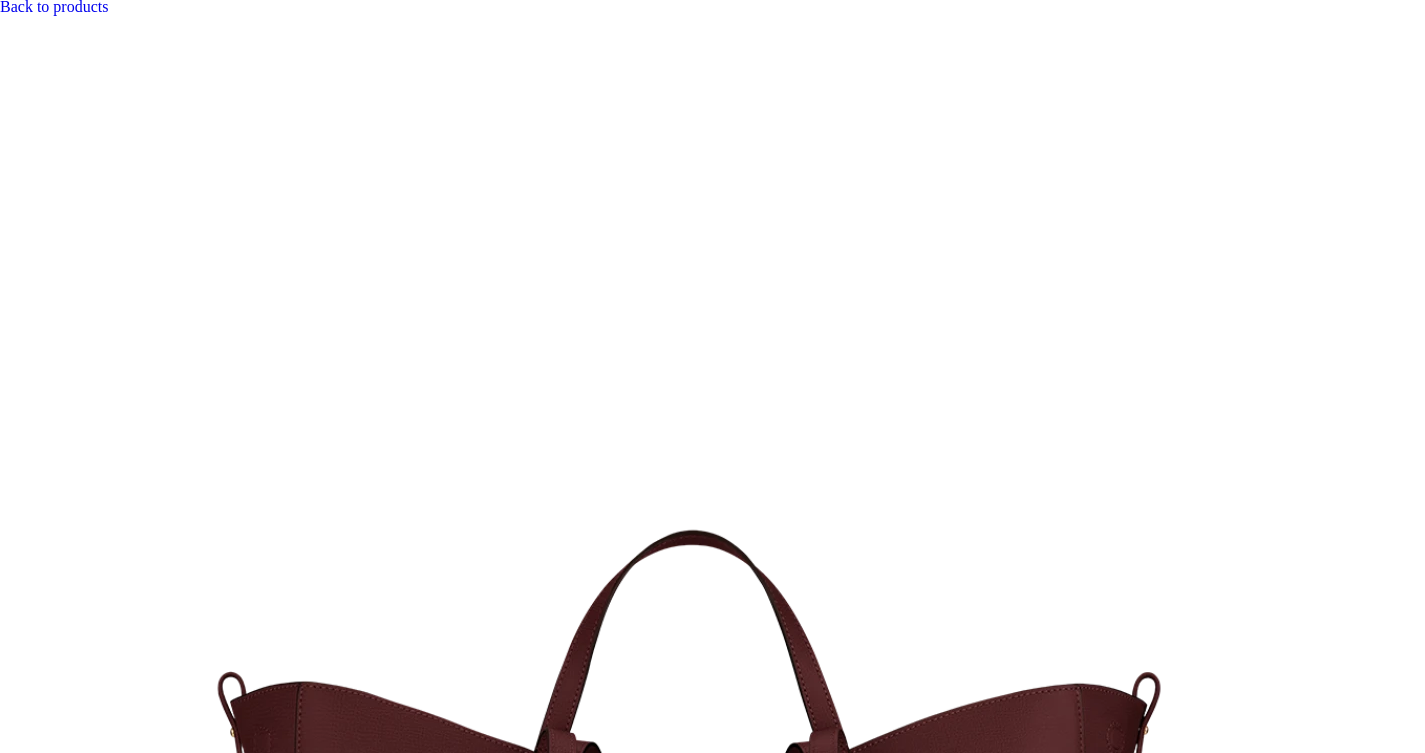 scroll, scrollTop: 0, scrollLeft: 211, axis: horizontal 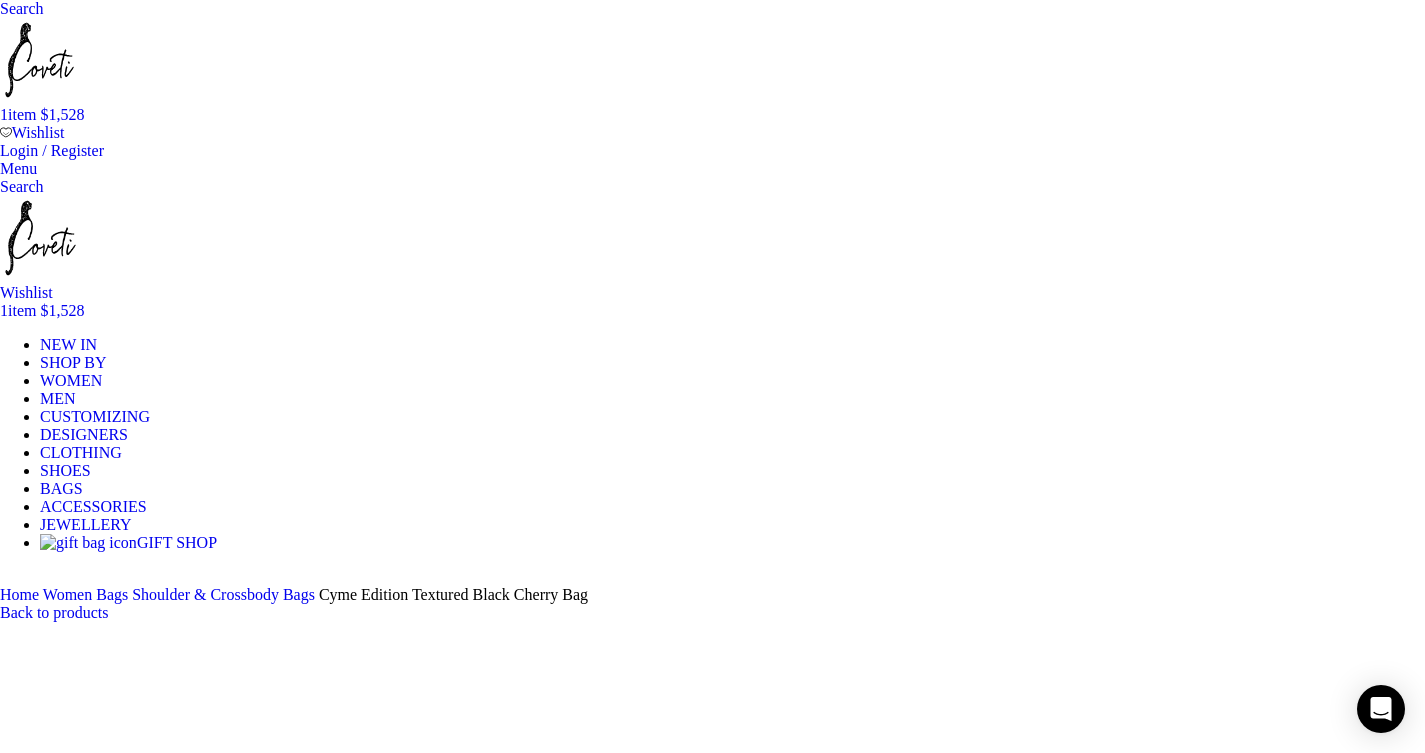 click on "Matsour'i" at bounding box center (-565, 910) 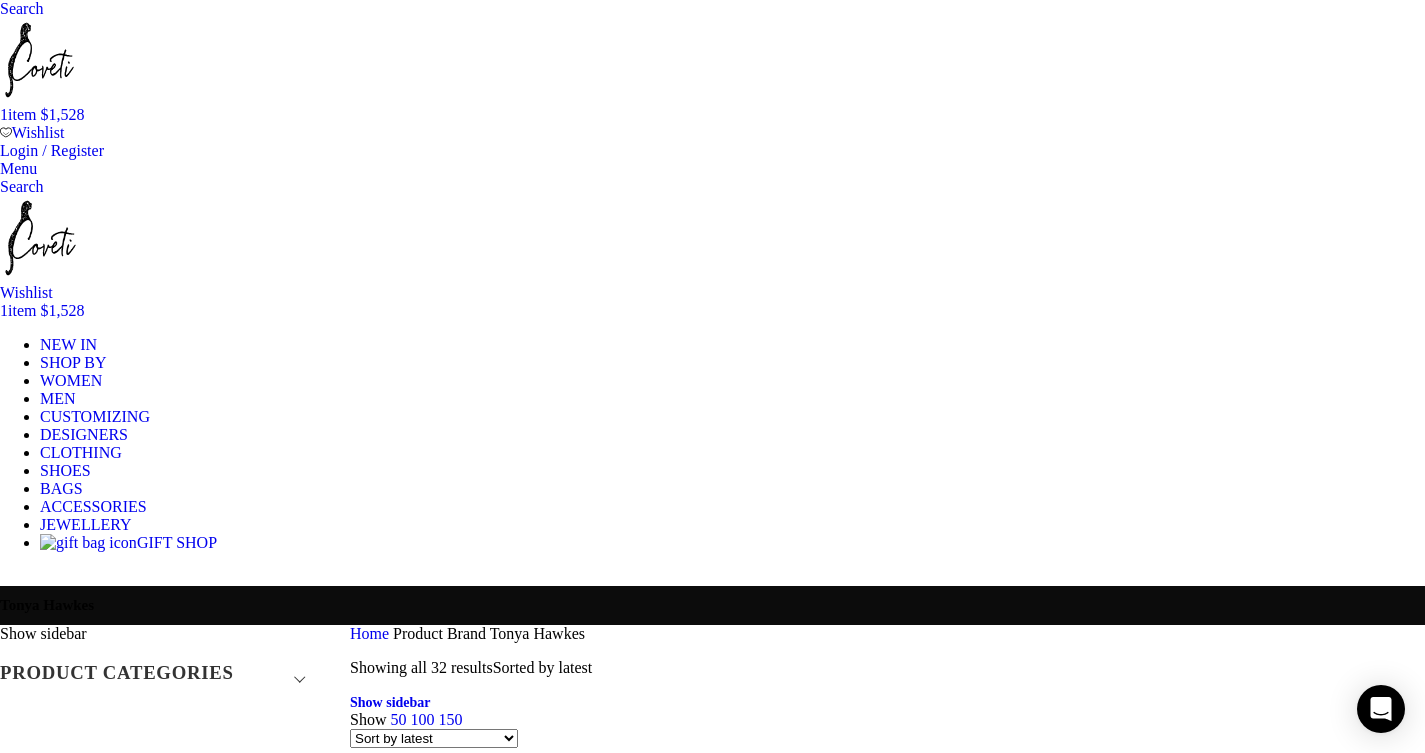 scroll, scrollTop: 0, scrollLeft: 0, axis: both 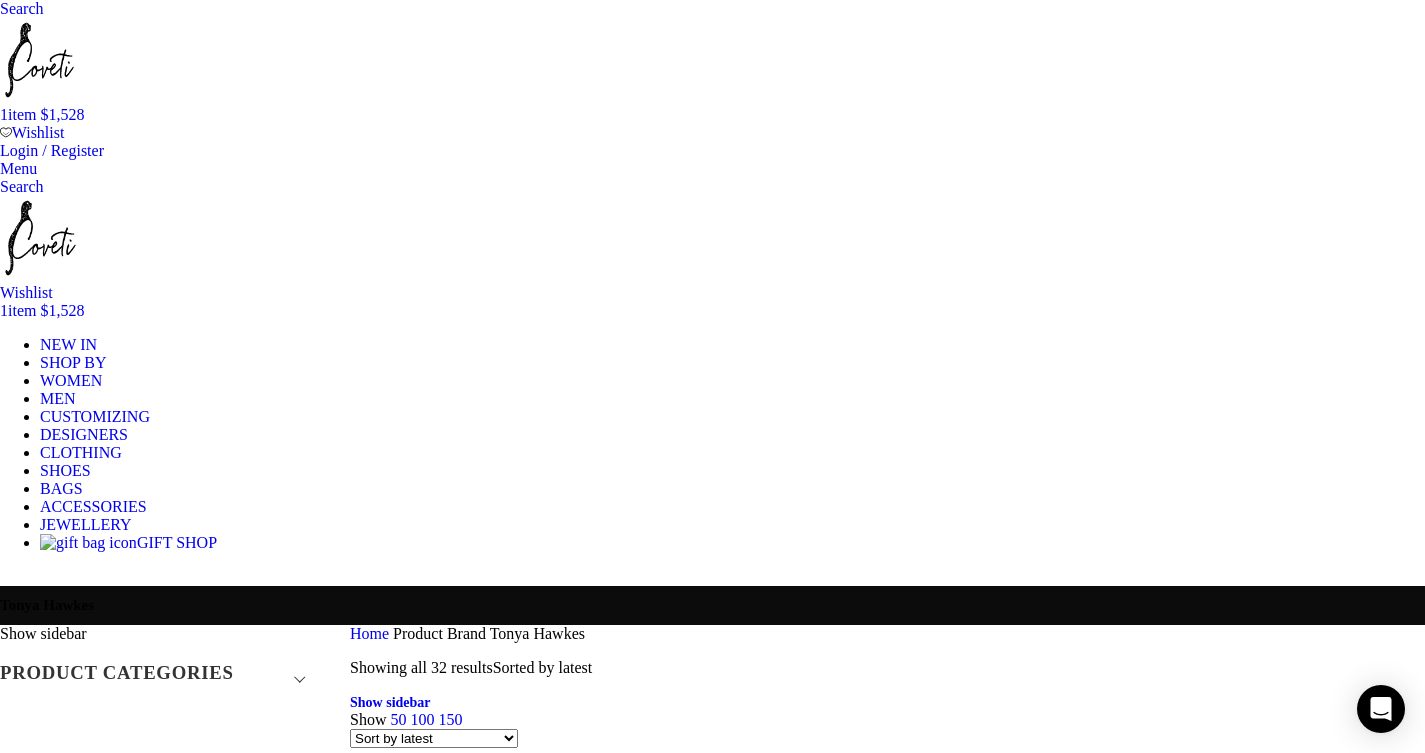 click on "DESIGNERS" at bounding box center [84, 434] 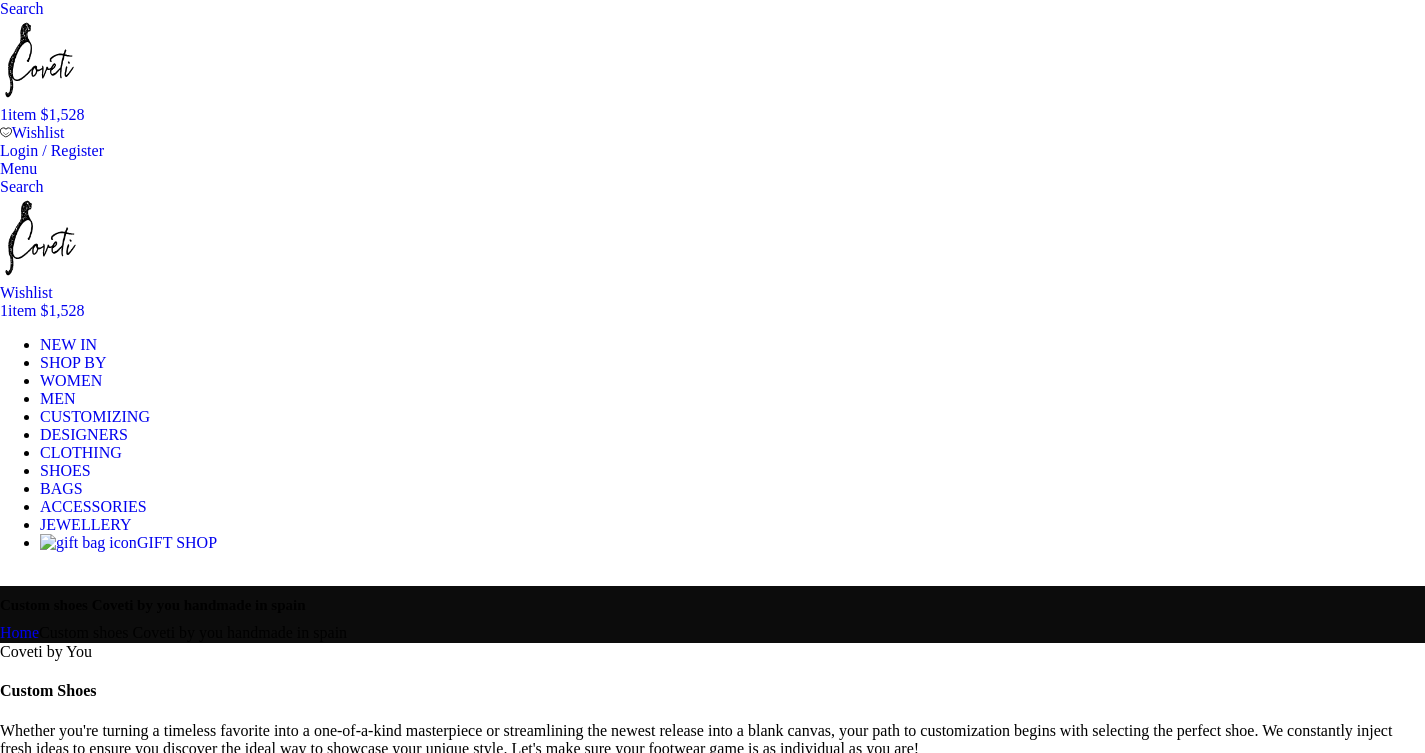 scroll, scrollTop: 0, scrollLeft: 0, axis: both 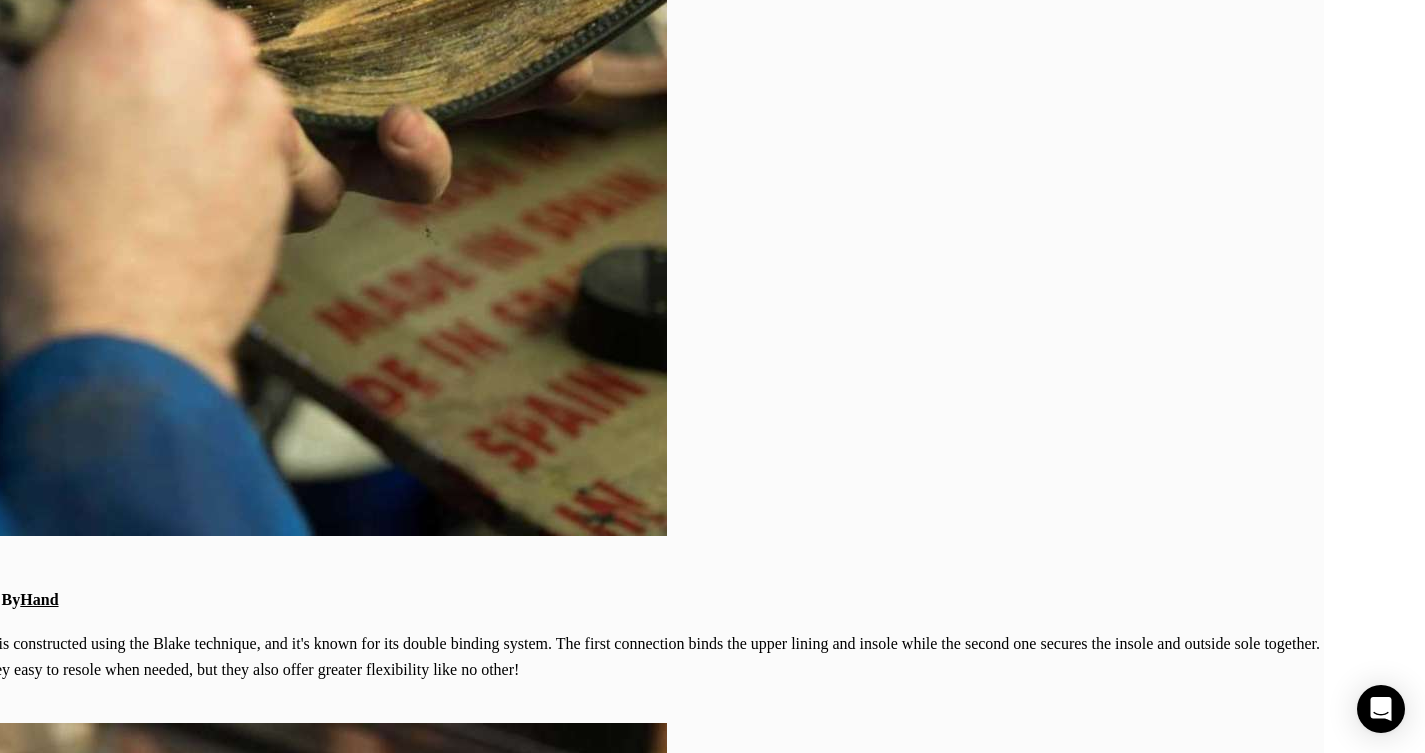 click on "Coveti by you" at bounding box center [-267, -4445] 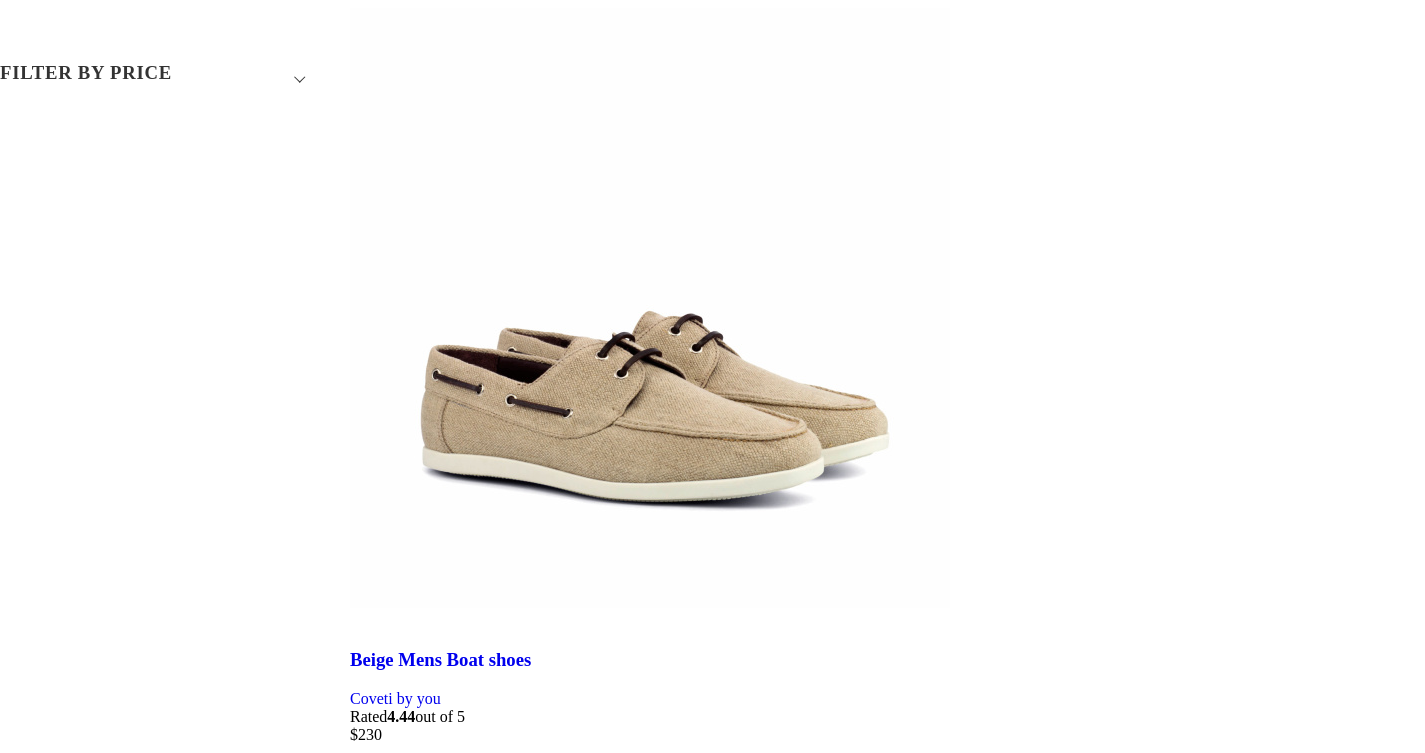 scroll, scrollTop: 0, scrollLeft: 0, axis: both 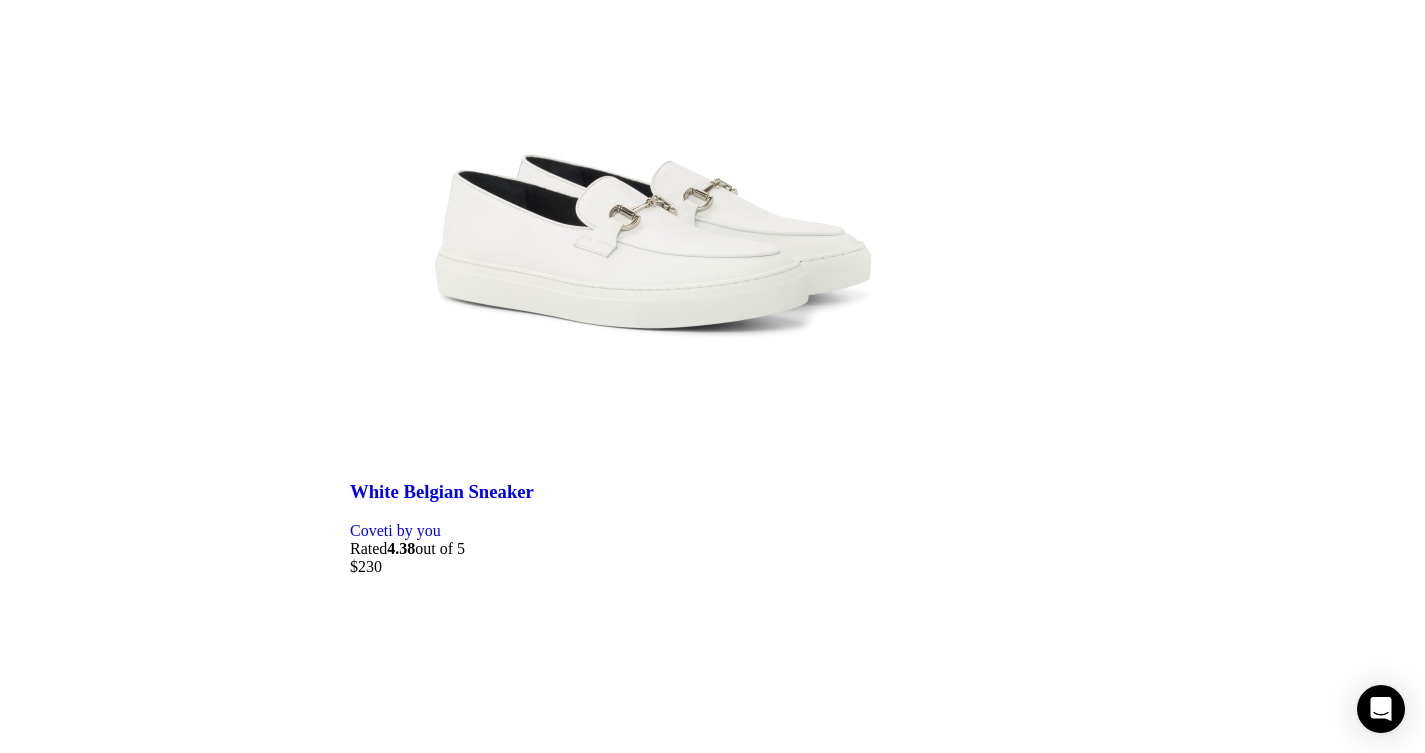 click on "Bangkok Bootery" at bounding box center (-256, -2360) 